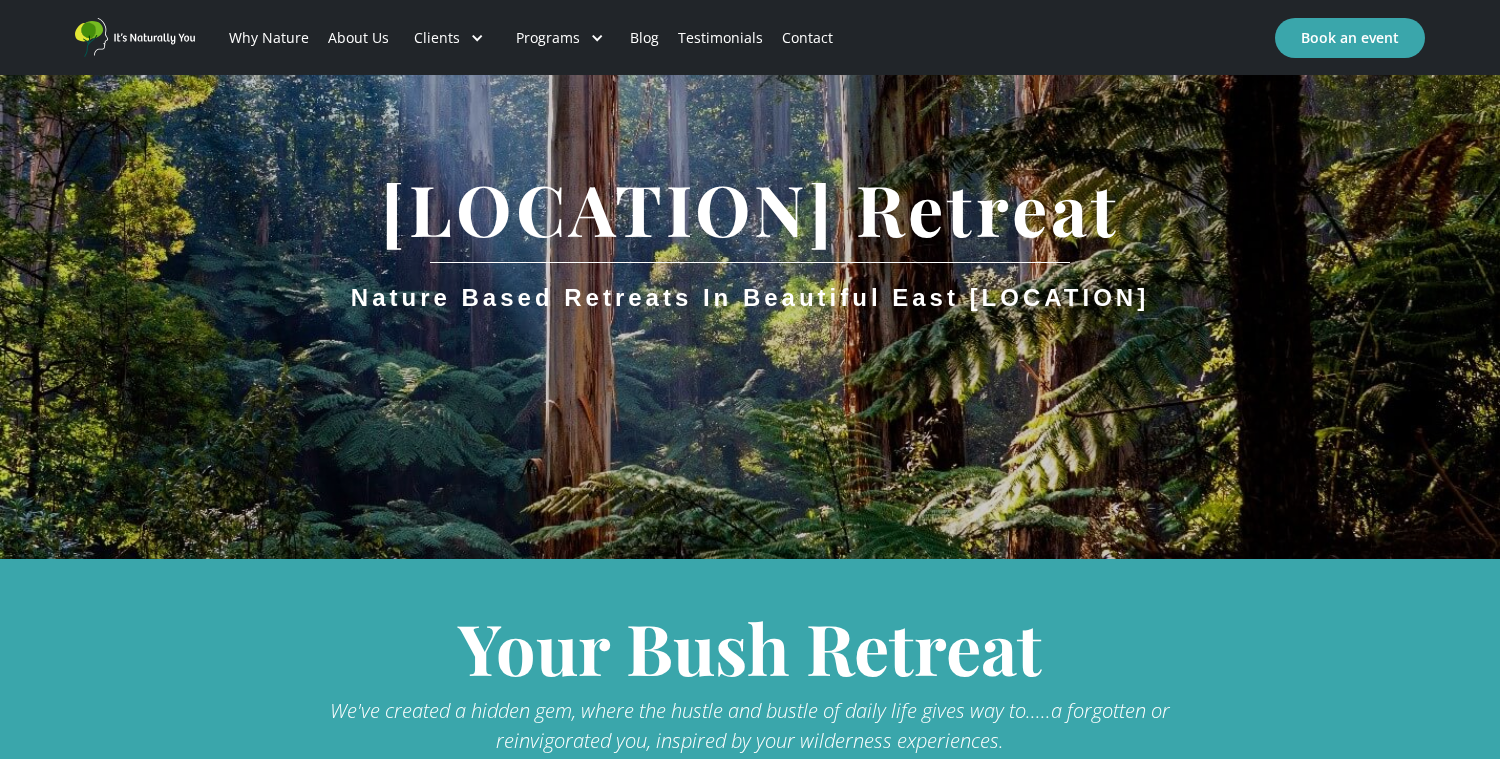 scroll, scrollTop: 0, scrollLeft: 0, axis: both 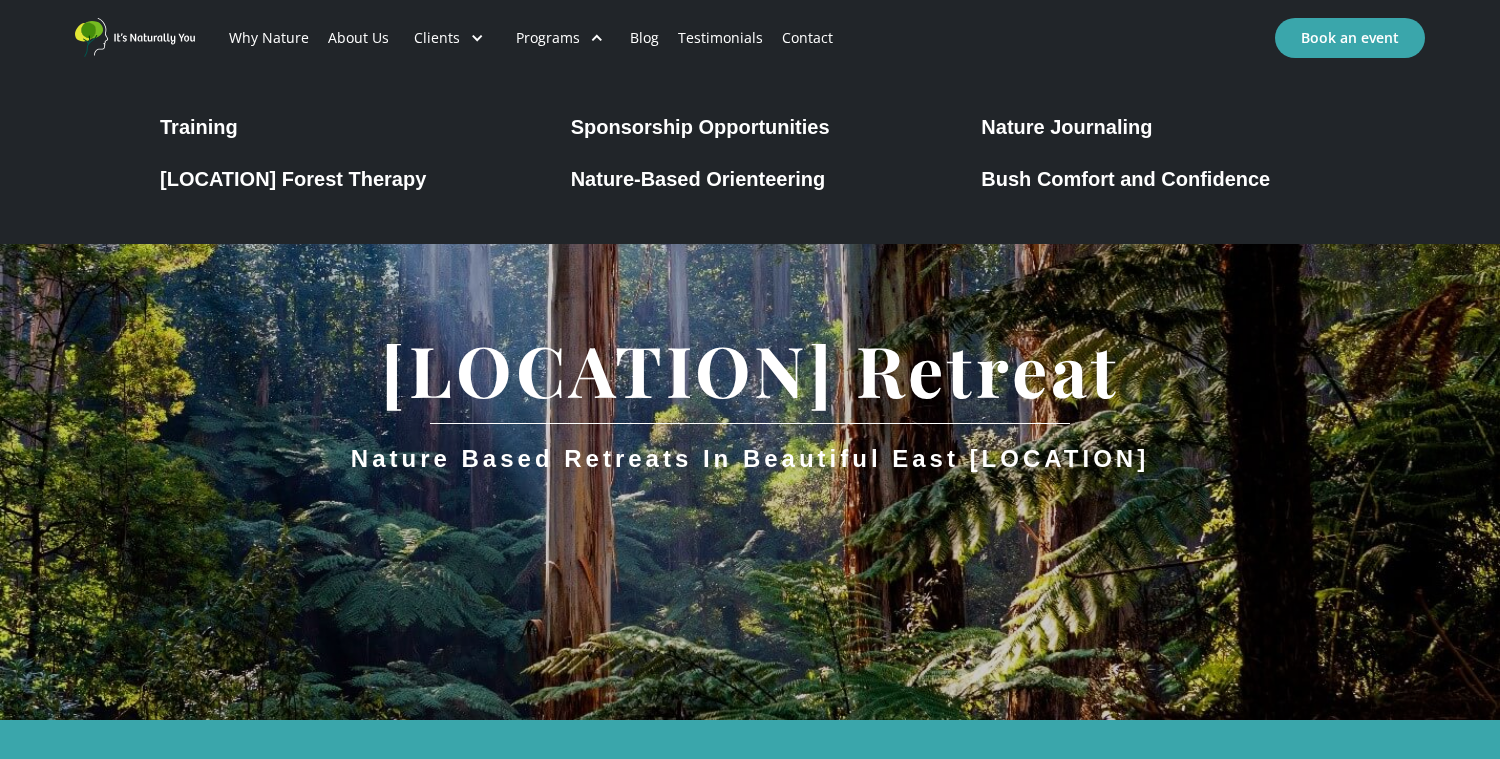 click on "Training" at bounding box center (199, 127) 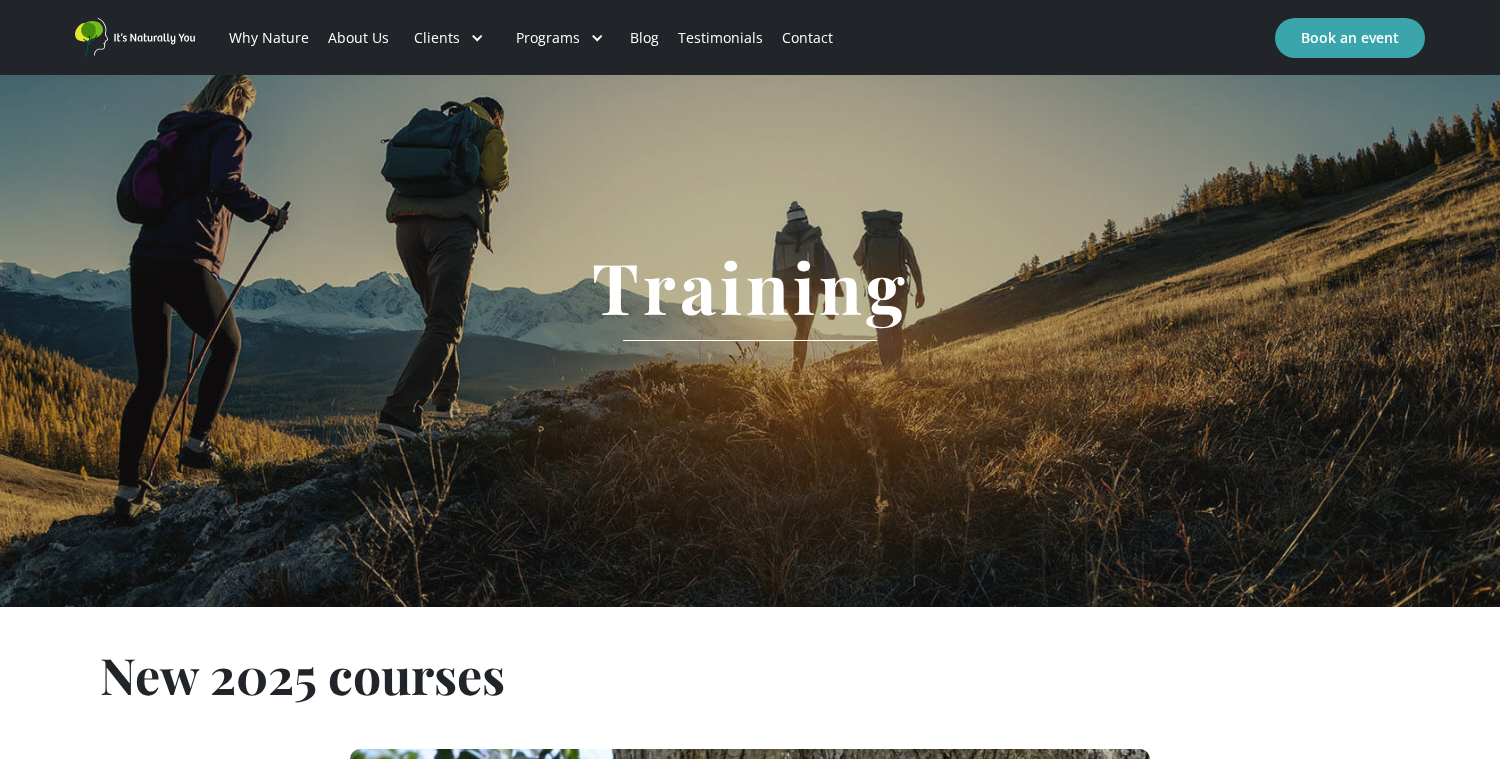 scroll, scrollTop: 0, scrollLeft: 0, axis: both 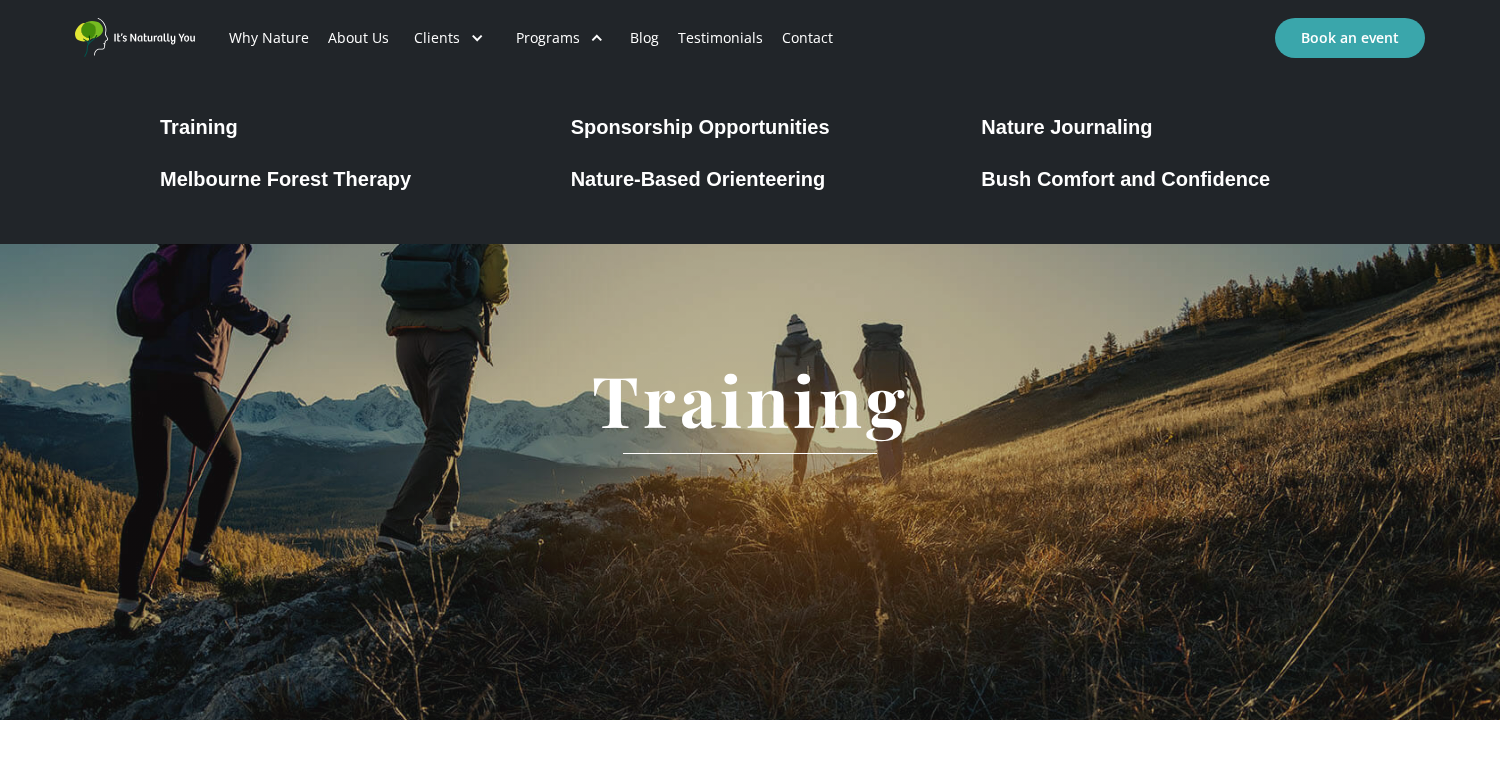 click on "Bush Comfort and Confidence" at bounding box center (1125, 179) 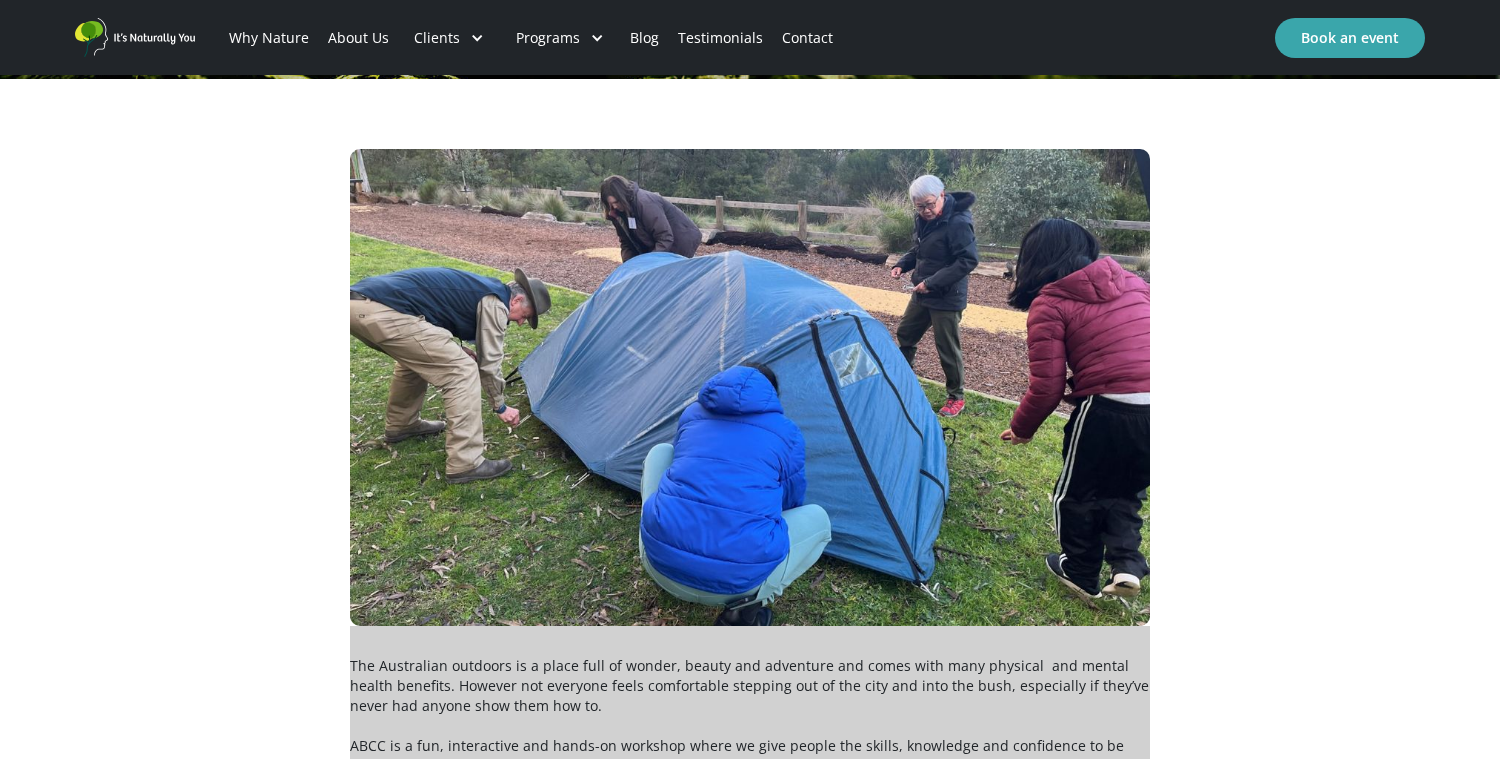 scroll, scrollTop: 319, scrollLeft: 0, axis: vertical 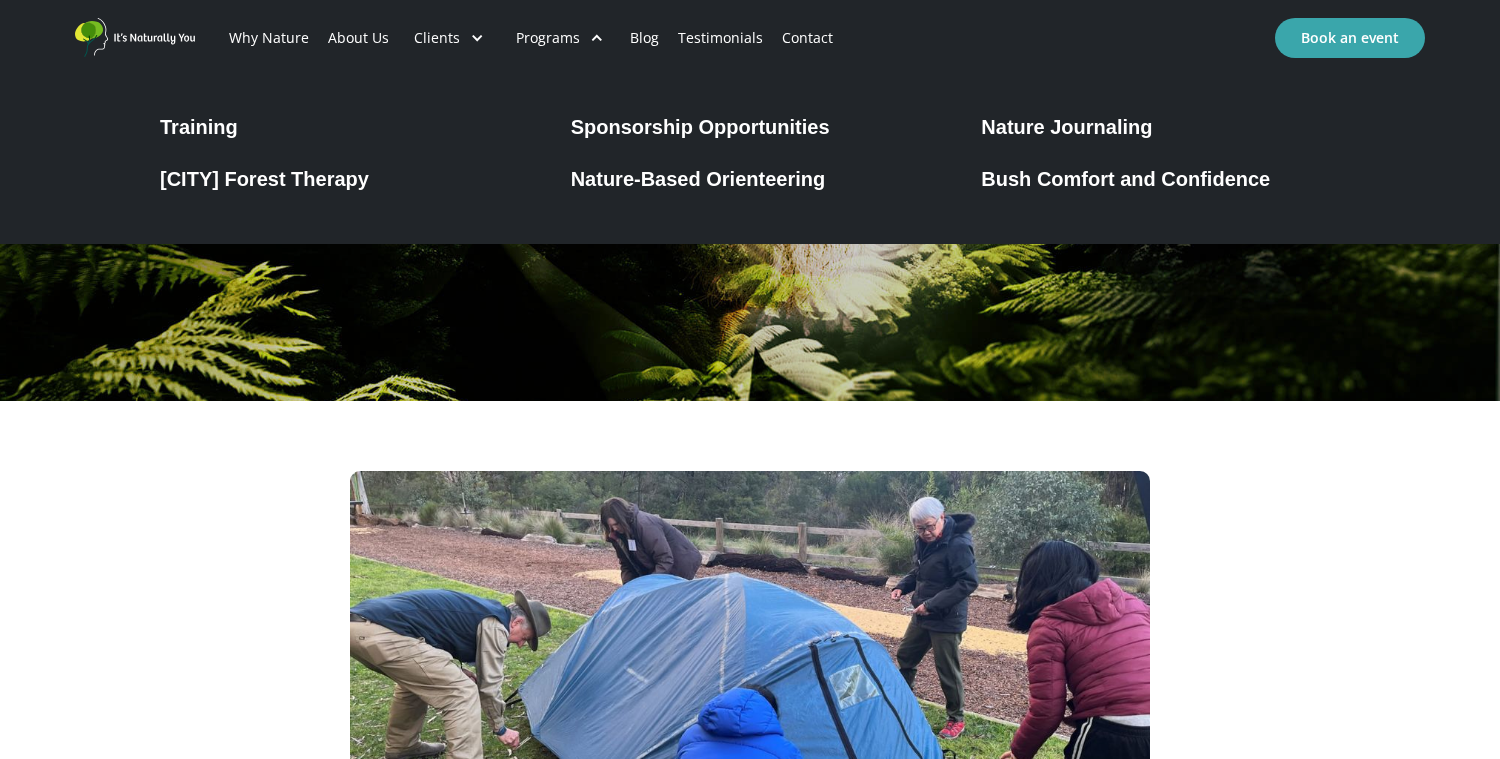 click on "Nature Journaling" at bounding box center [1066, 127] 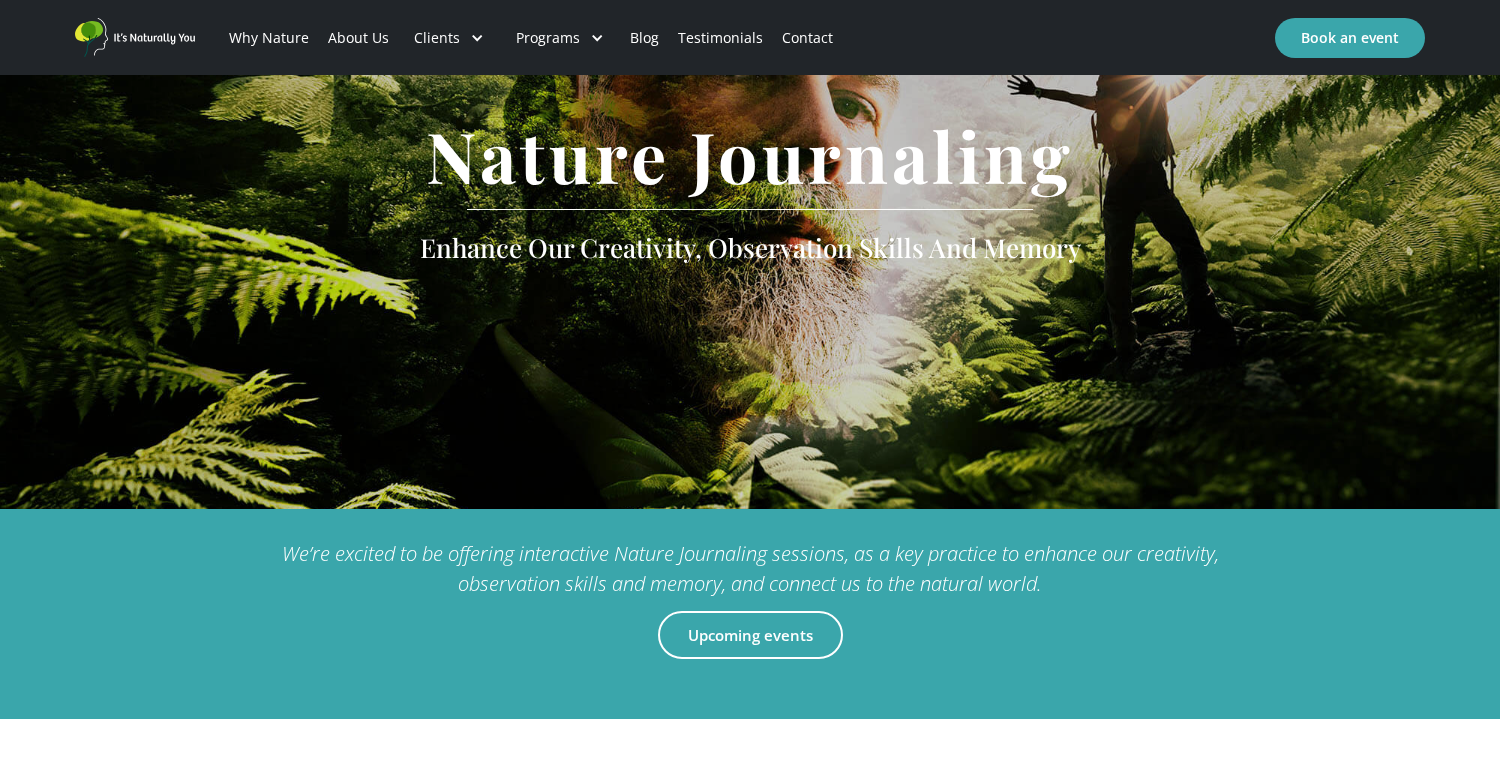 scroll, scrollTop: 0, scrollLeft: 0, axis: both 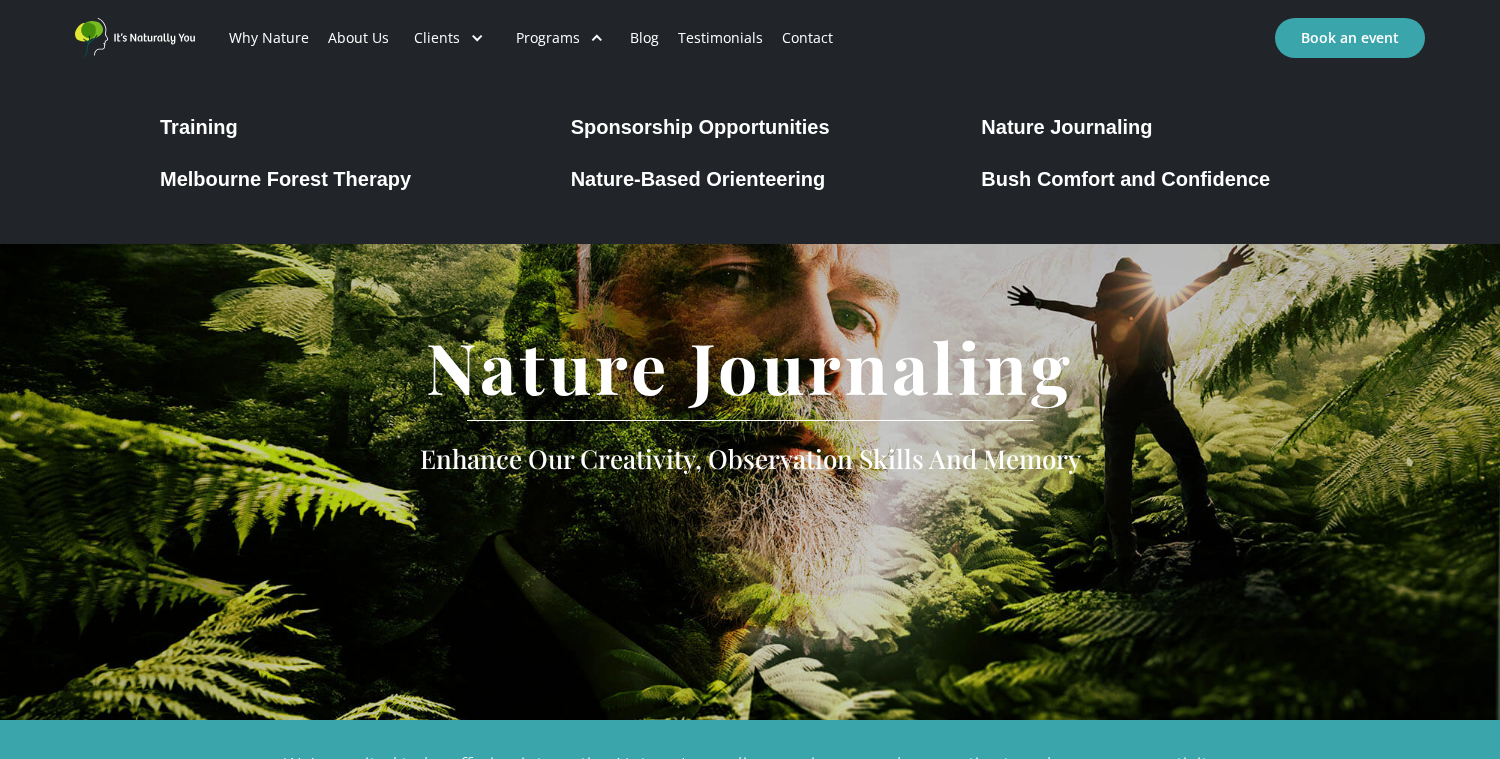 click on "Programs" at bounding box center [548, 38] 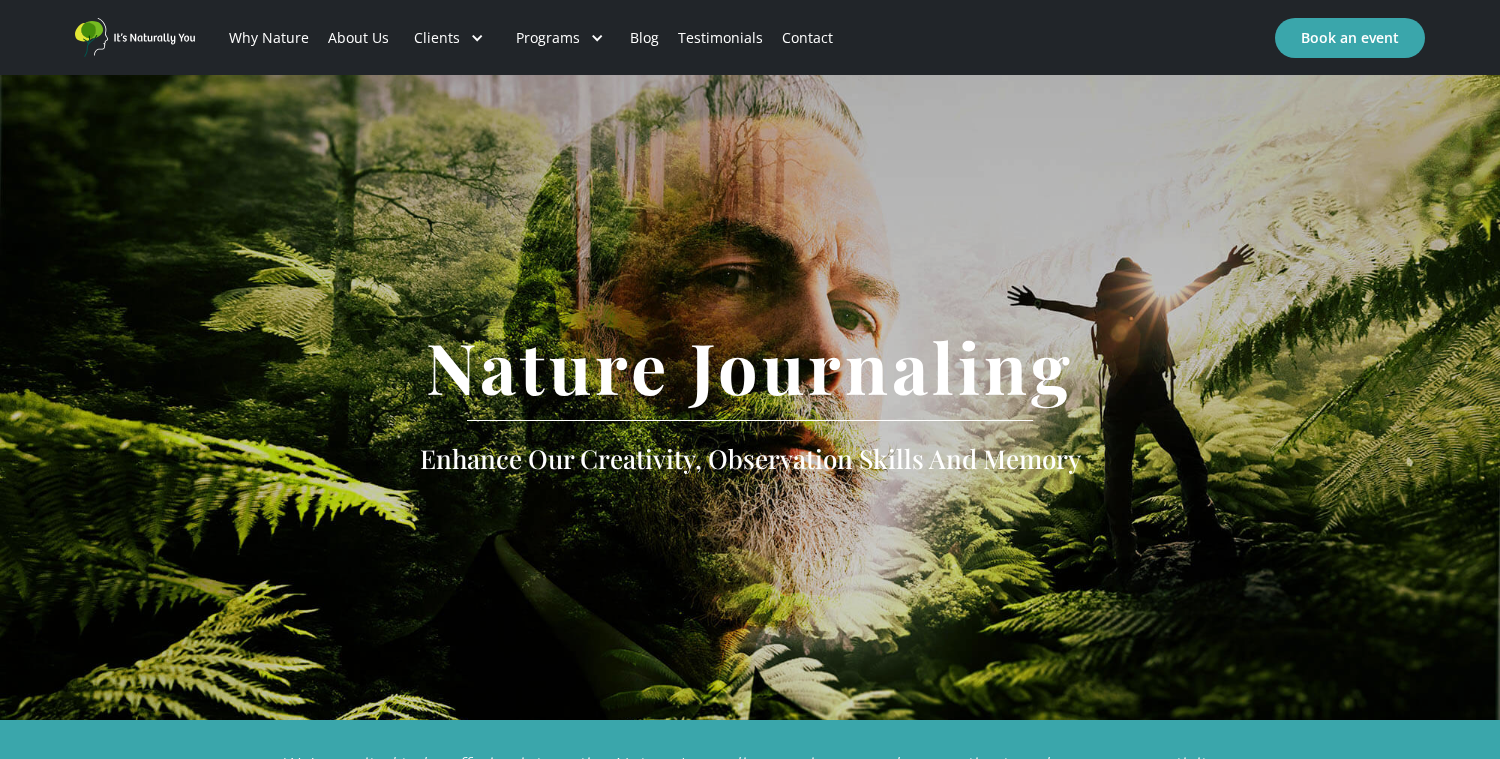 click on "Programs" at bounding box center (548, 38) 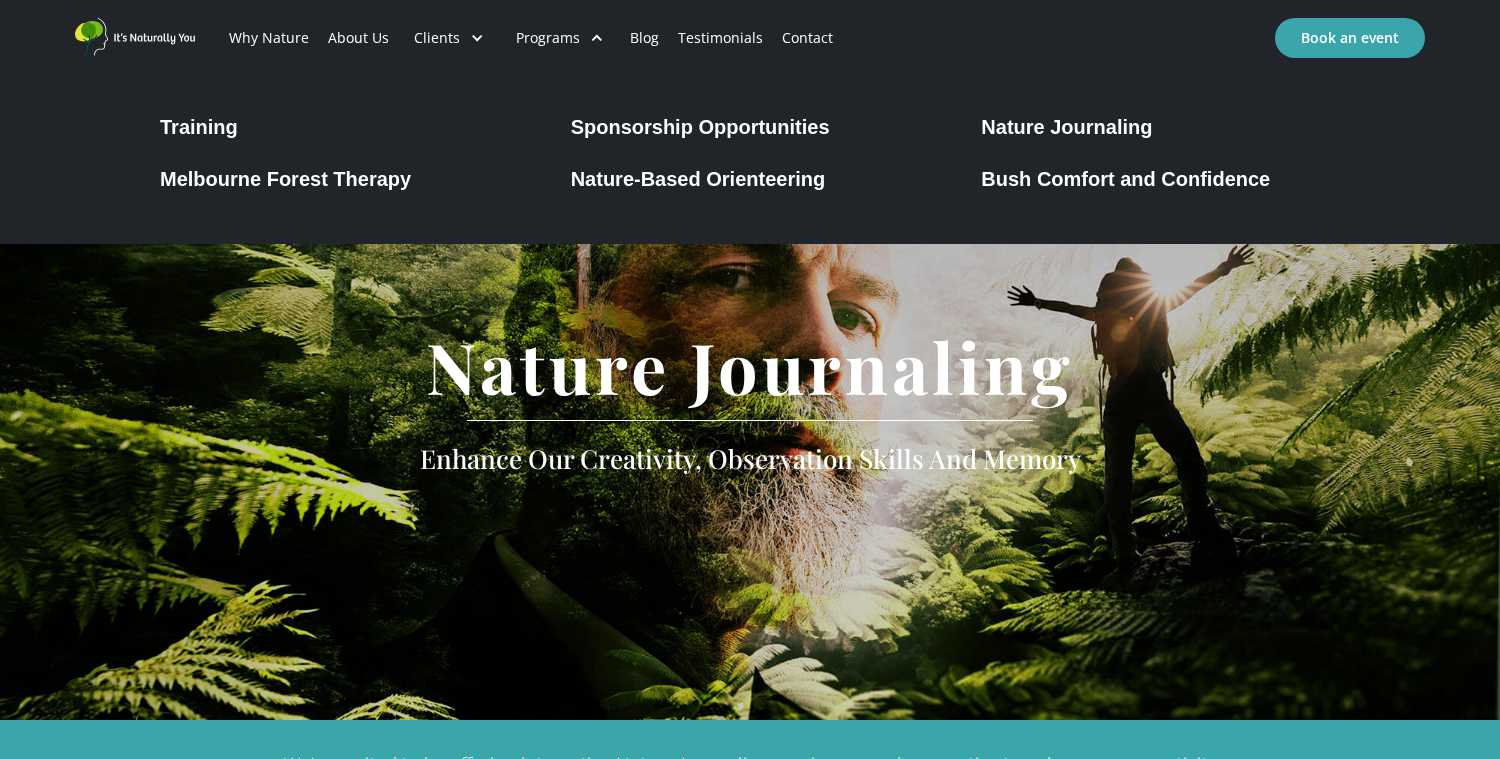 click on "Sponsorship Opportunities" at bounding box center [700, 127] 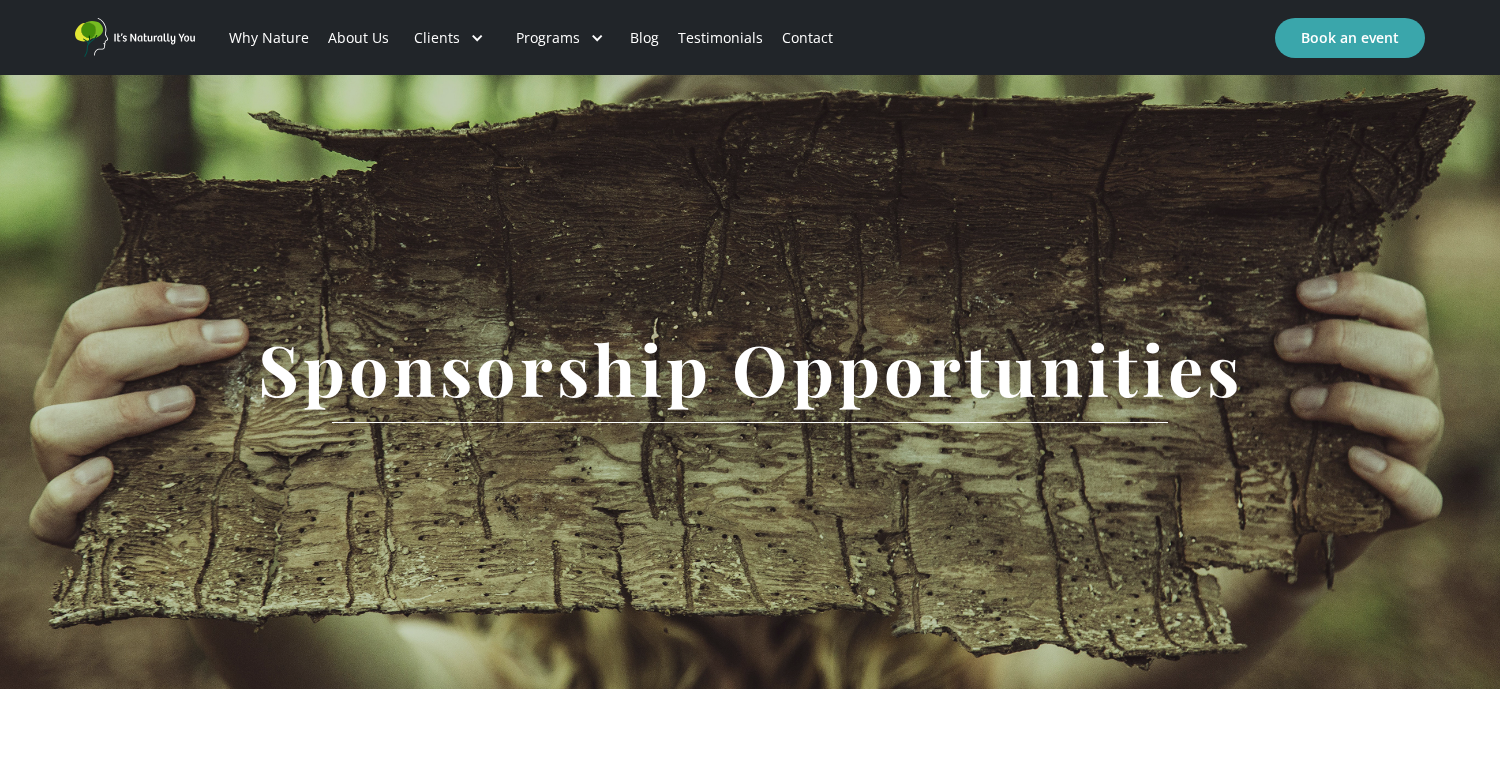 scroll, scrollTop: 0, scrollLeft: 0, axis: both 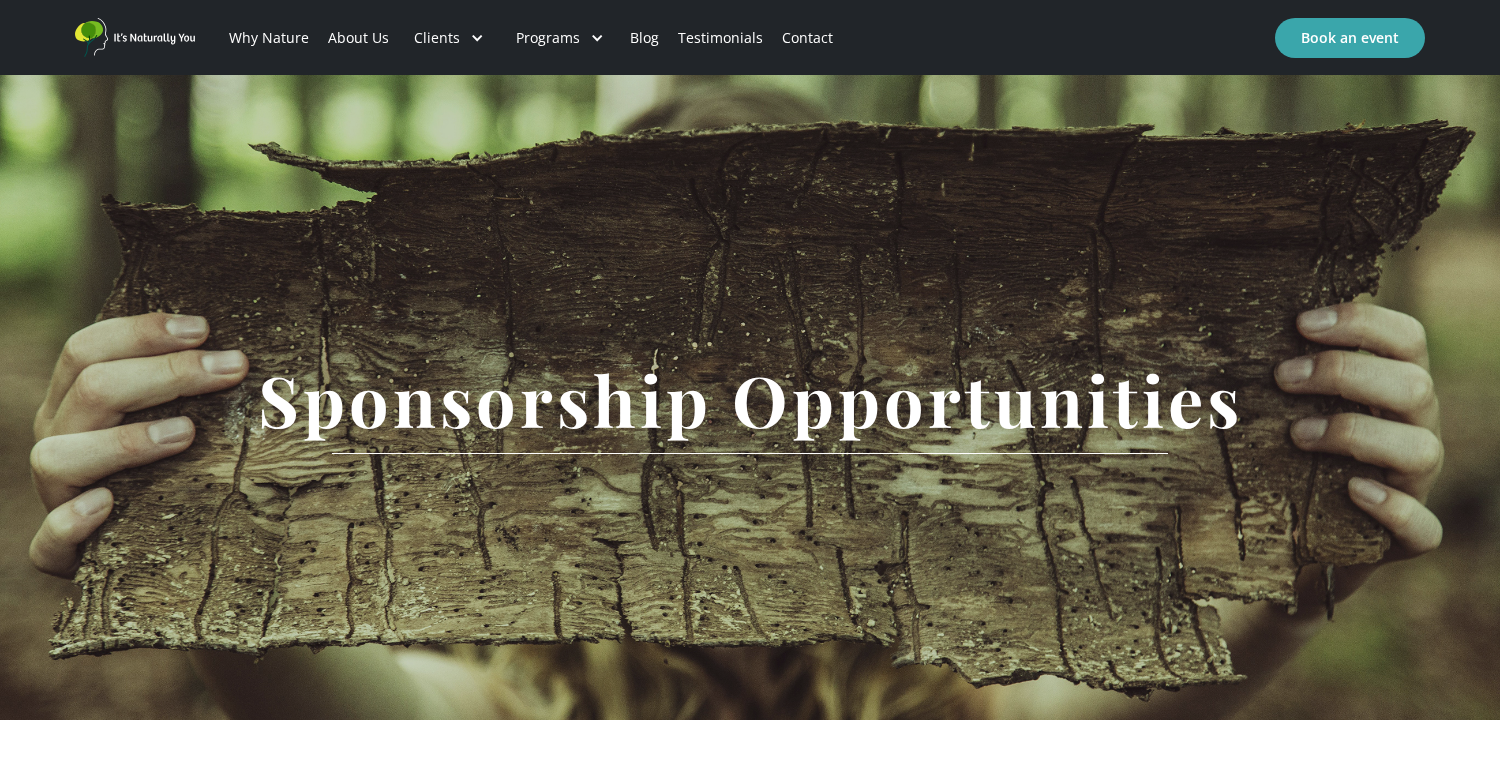 click on "About Us" at bounding box center (358, 38) 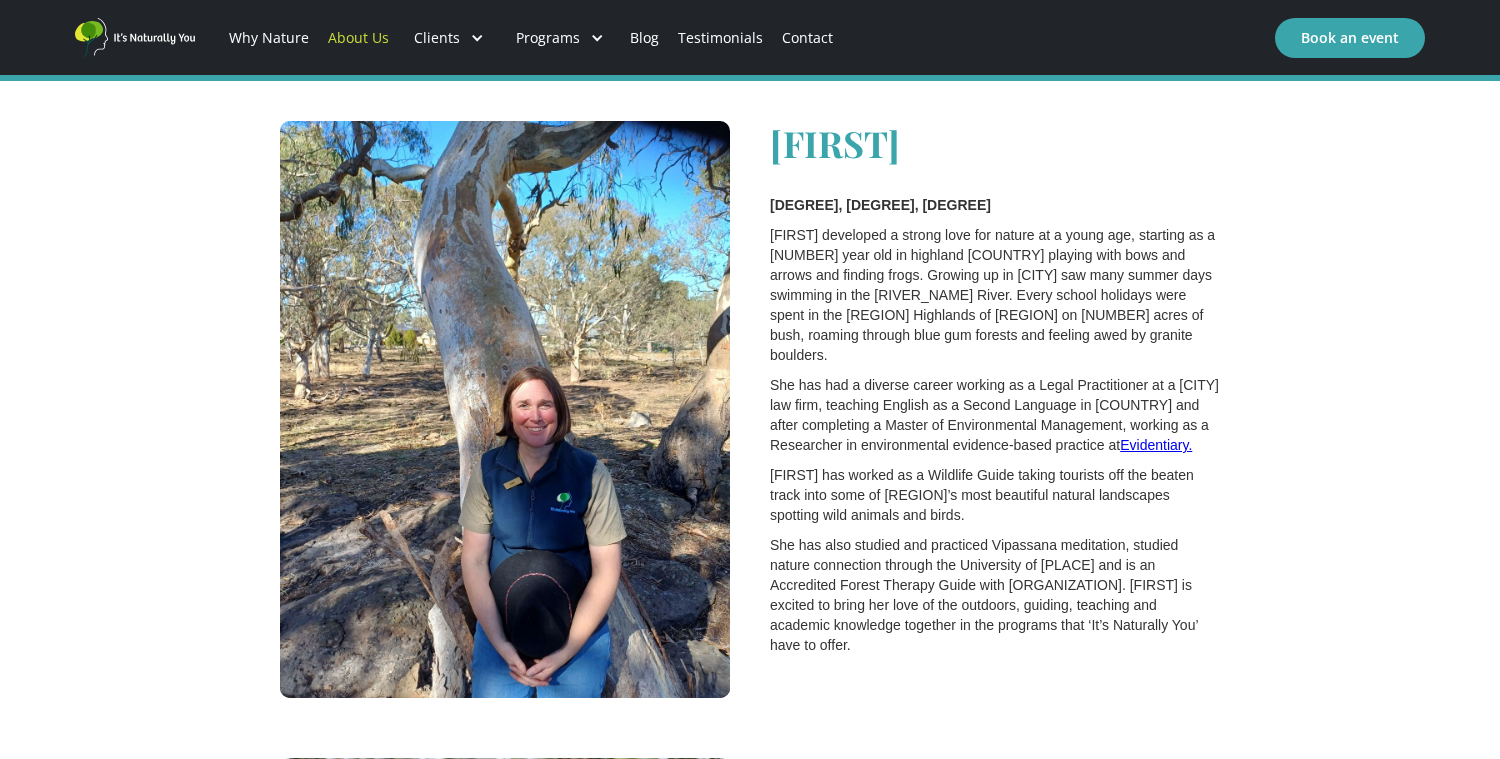 scroll, scrollTop: 1777, scrollLeft: 0, axis: vertical 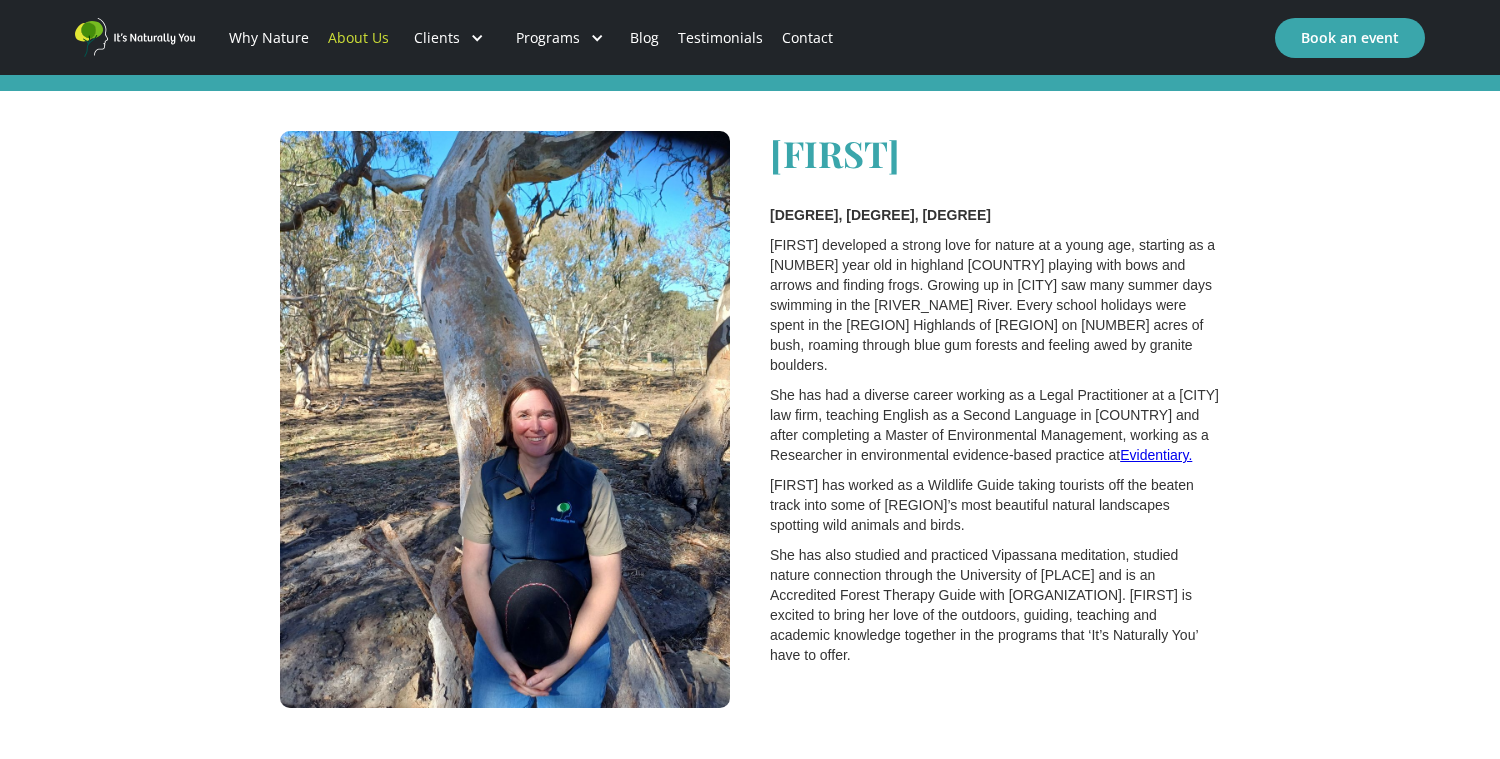 click on "Blog" at bounding box center (644, 38) 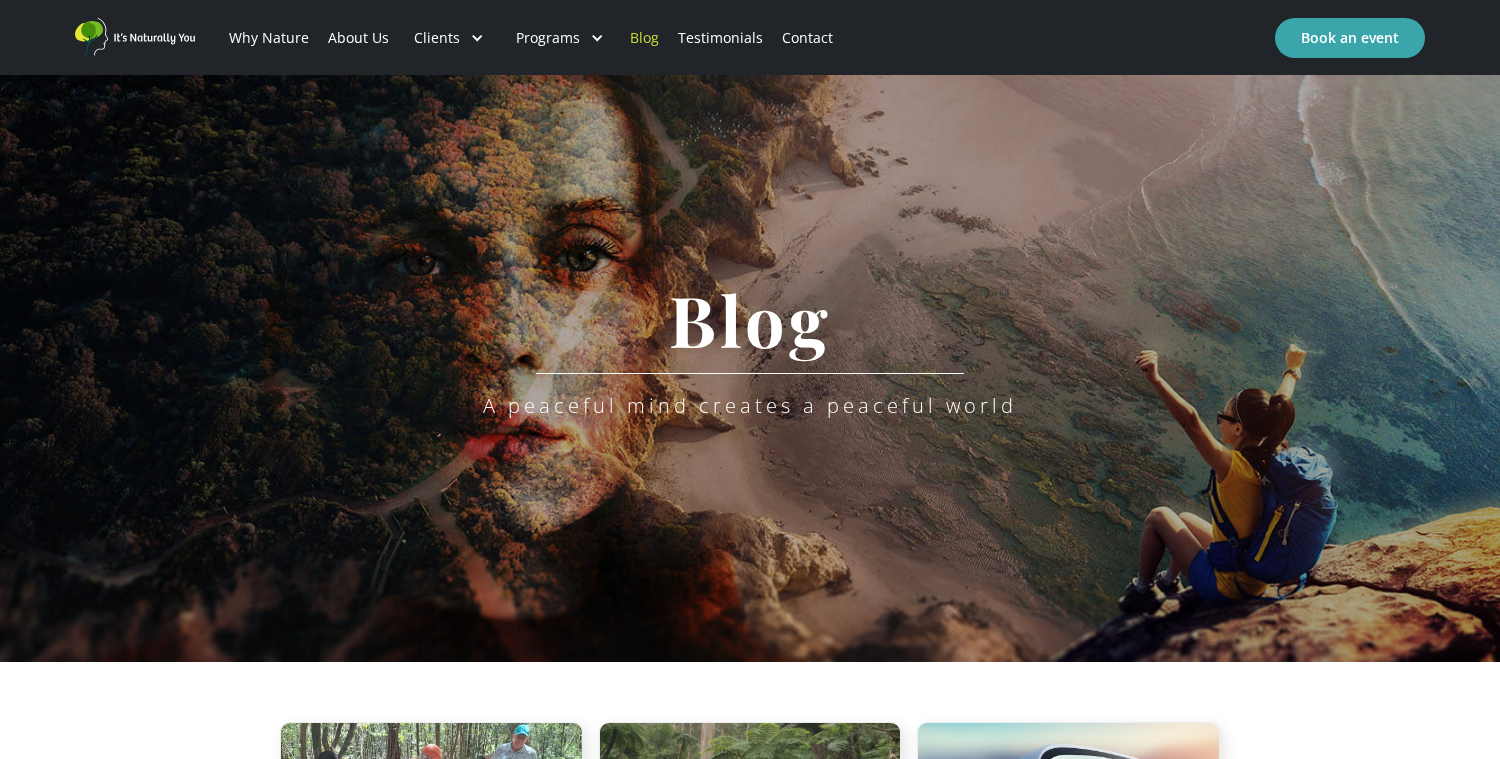 scroll, scrollTop: 0, scrollLeft: 0, axis: both 